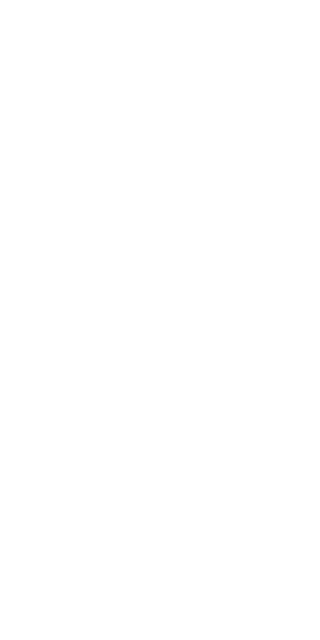scroll, scrollTop: 0, scrollLeft: 0, axis: both 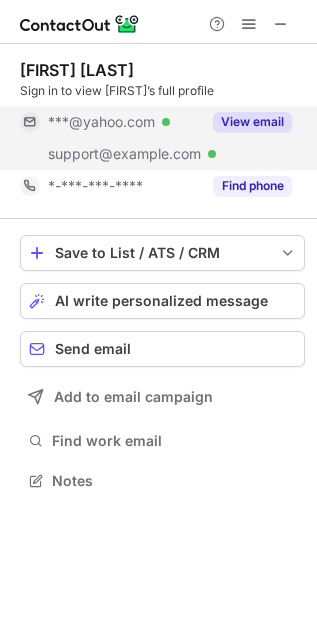 click on "View email" at bounding box center (252, 122) 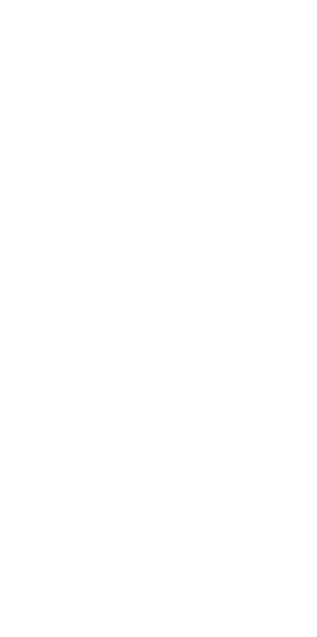 scroll, scrollTop: 0, scrollLeft: 0, axis: both 